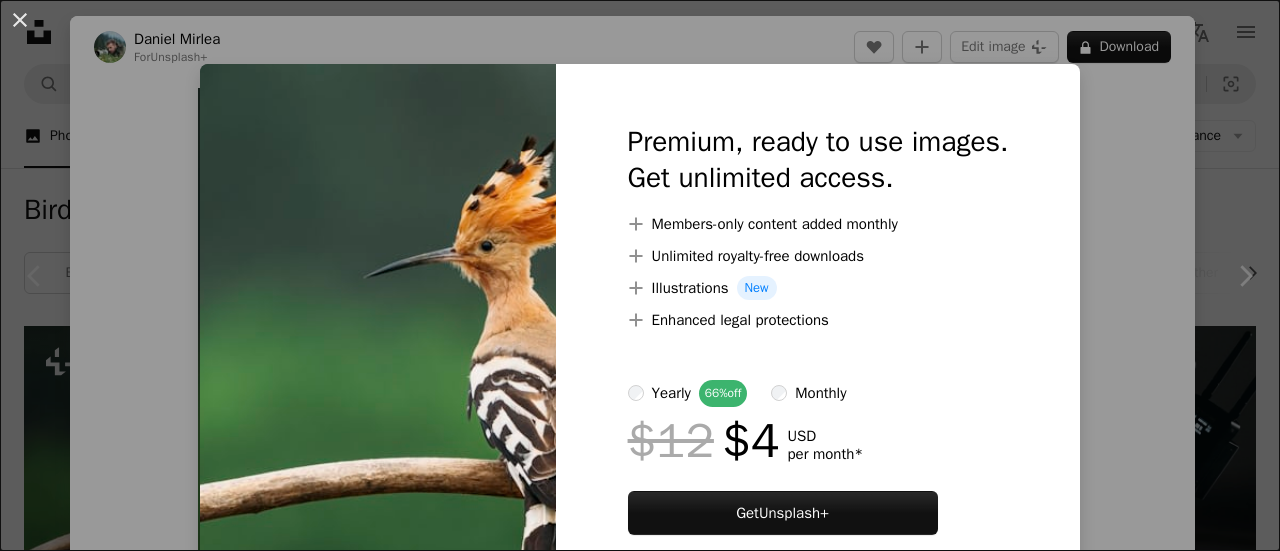 scroll, scrollTop: 100, scrollLeft: 0, axis: vertical 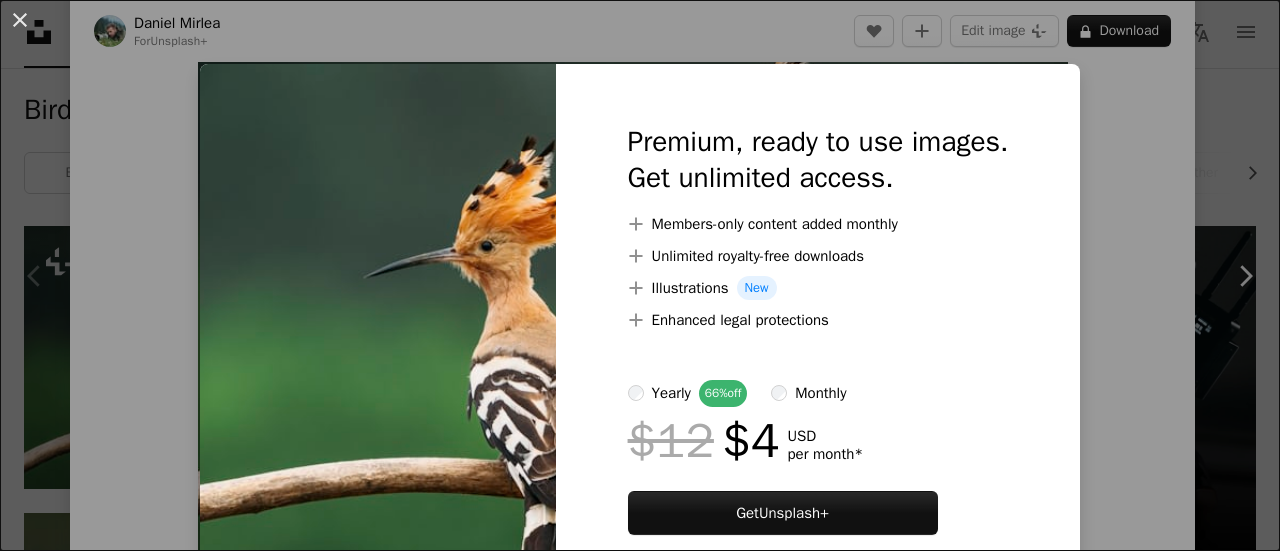 click at bounding box center [378, 353] 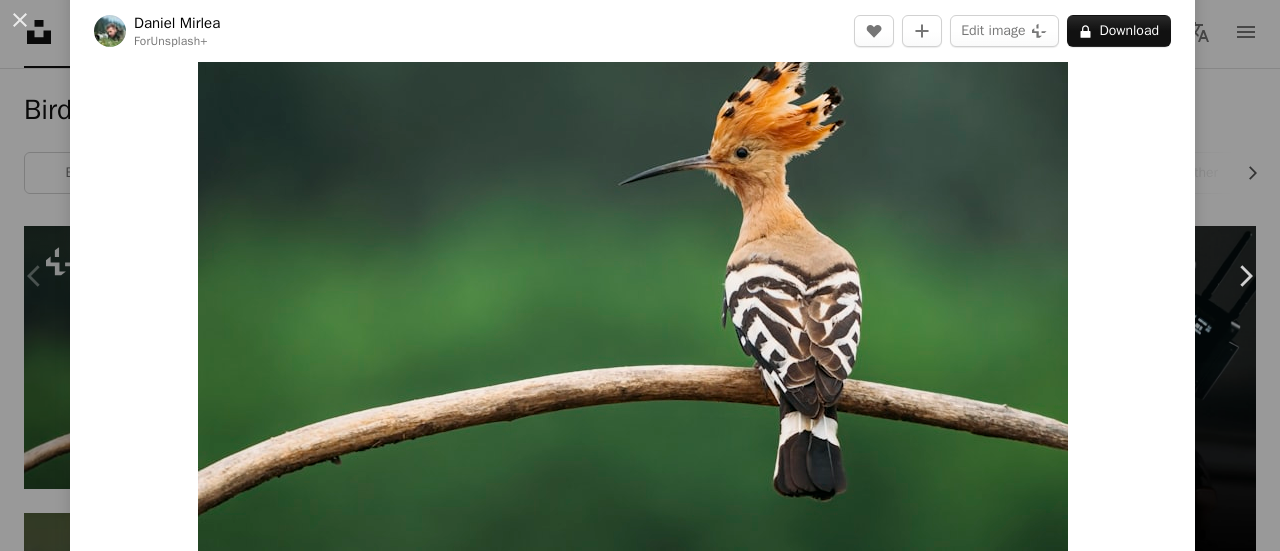 drag, startPoint x: 931, startPoint y: 194, endPoint x: 792, endPoint y: 221, distance: 141.59802 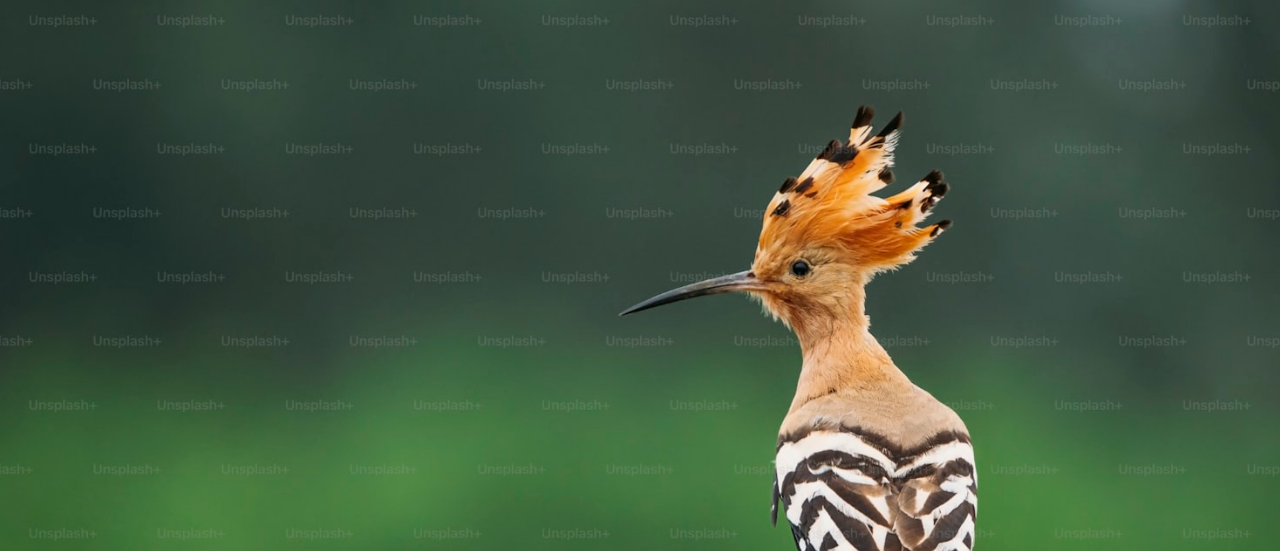scroll, scrollTop: 142, scrollLeft: 0, axis: vertical 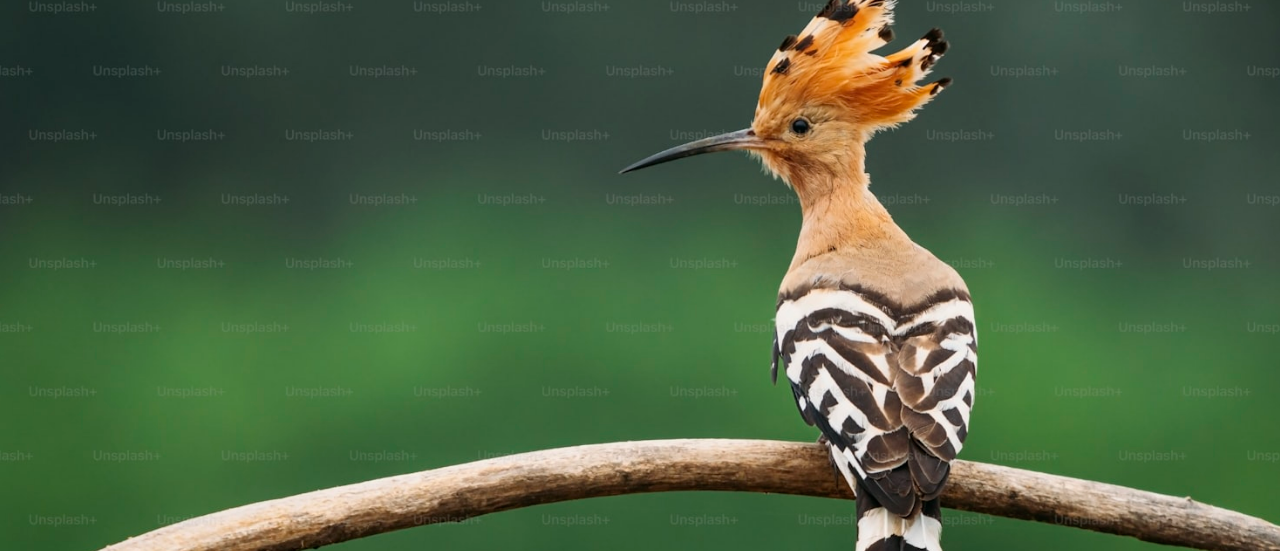 click on "Unsplash logo Unsplash Home A photo Pen Tool A compass A stack of folders Download Person Localization icon navigation menu A magnifying glass **** An X shape Visual search Get Unsplash+ Log in Submit an image A photo Photos   59k Pen Tool Illustrations   692 A stack of folders Collections   249k A group of people Users   6.5k A copyright icon © License Arrow down Aspect ratio Orientation Arrow down Unfold Sort by  Relevance Arrow down Filters Filters Bird Chevron right bird flying birds flying bird owl parrot eagle animal peacock feather nature flower bird in sky cat Plus sign for Unsplash+ A heart A plus sign [FIRST] [LAST] For  Unsplash+ A lock   Download A heart A plus sign [FIRST] [LAST] Available for hire A checkmark inside of a circle Arrow pointing down Plus sign for Unsplash+ A heart A plus sign [FIRST] [LAST] For  Unsplash+ A lock   Download A heart A plus sign AARN GIRI Arrow pointing down A heart A plus sign [FIRST] [LAST] Available for hire A checkmark inside of a circle A heart A heart" at bounding box center [640, 2541] 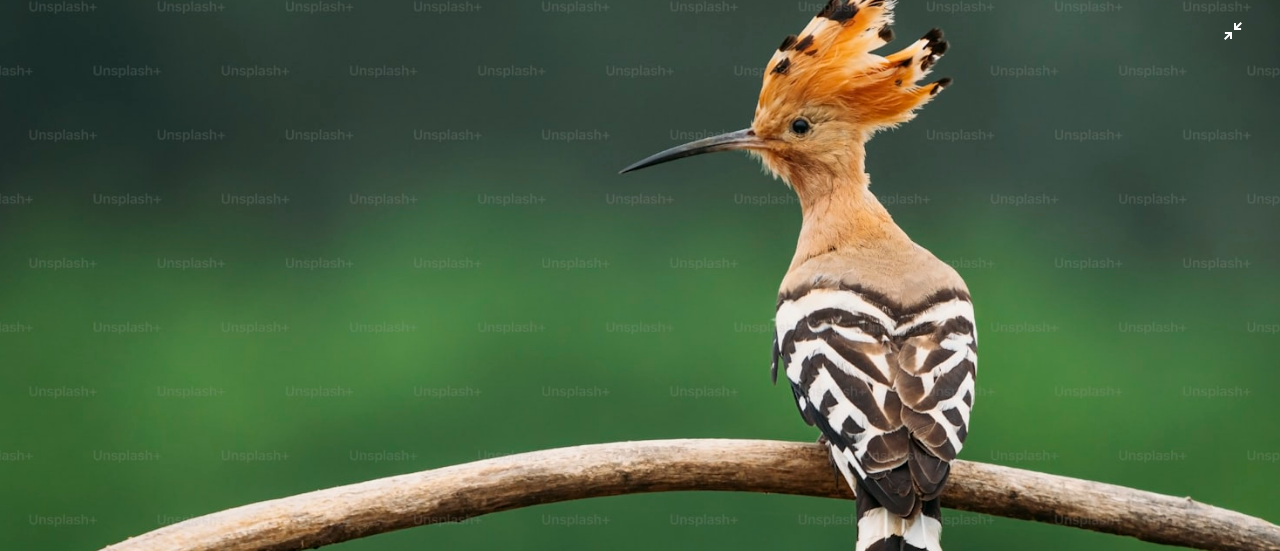 click at bounding box center [640, 285] 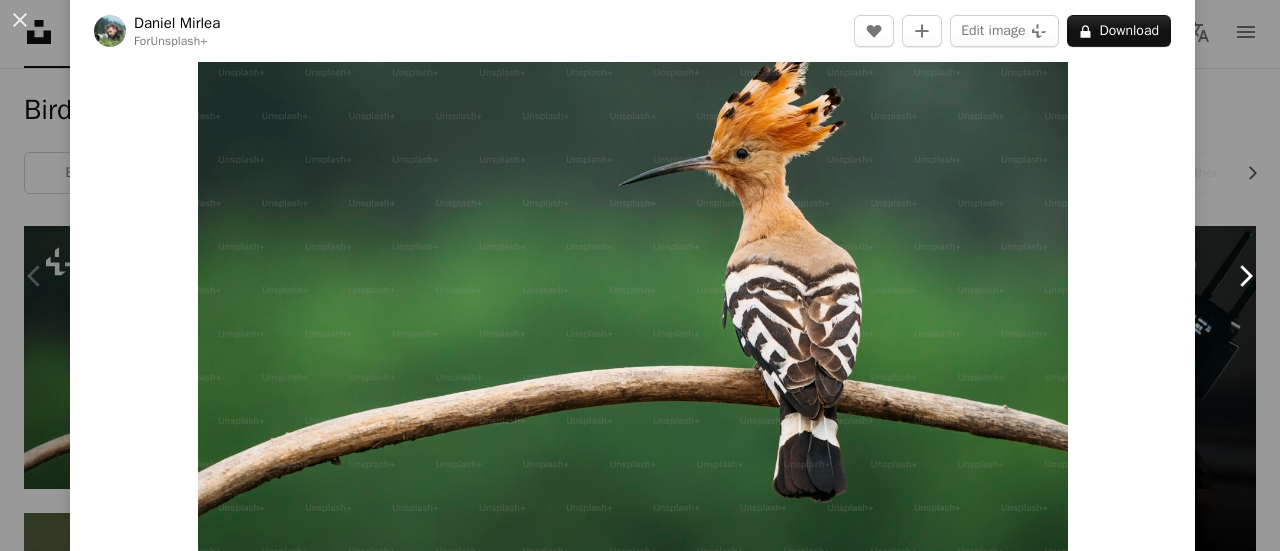 click on "Chevron right" at bounding box center [1245, 276] 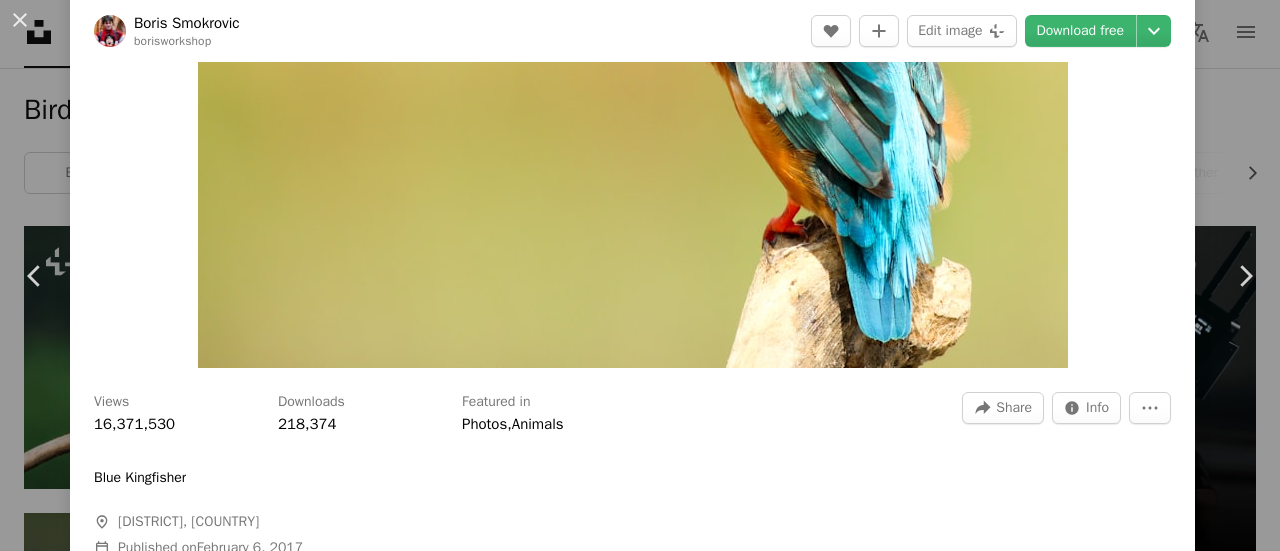 scroll, scrollTop: 100, scrollLeft: 0, axis: vertical 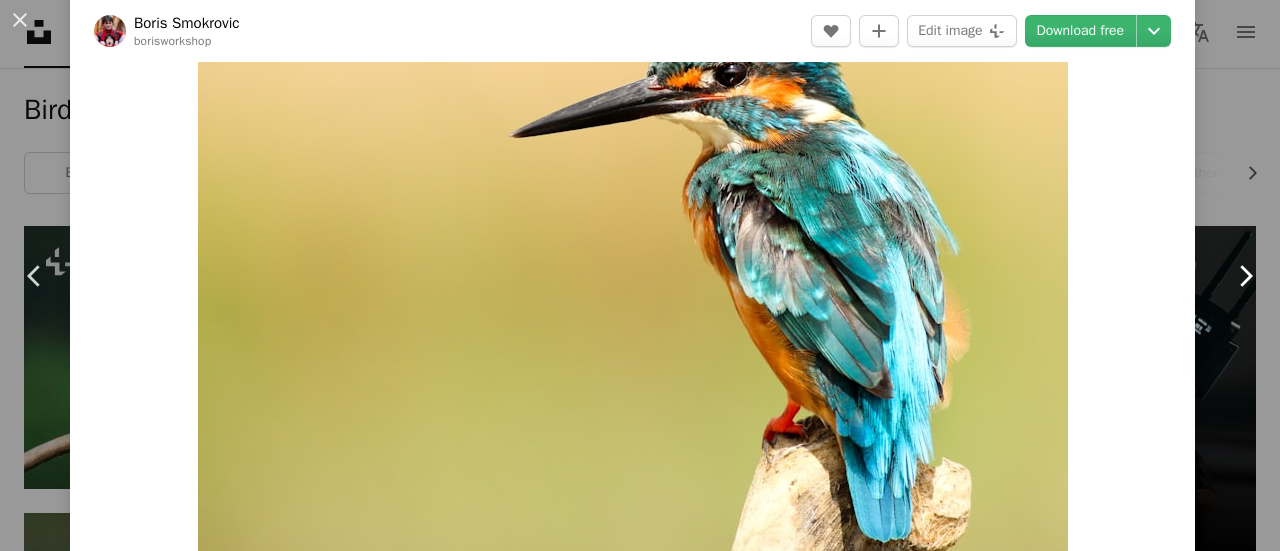 click on "Chevron right" at bounding box center [1245, 276] 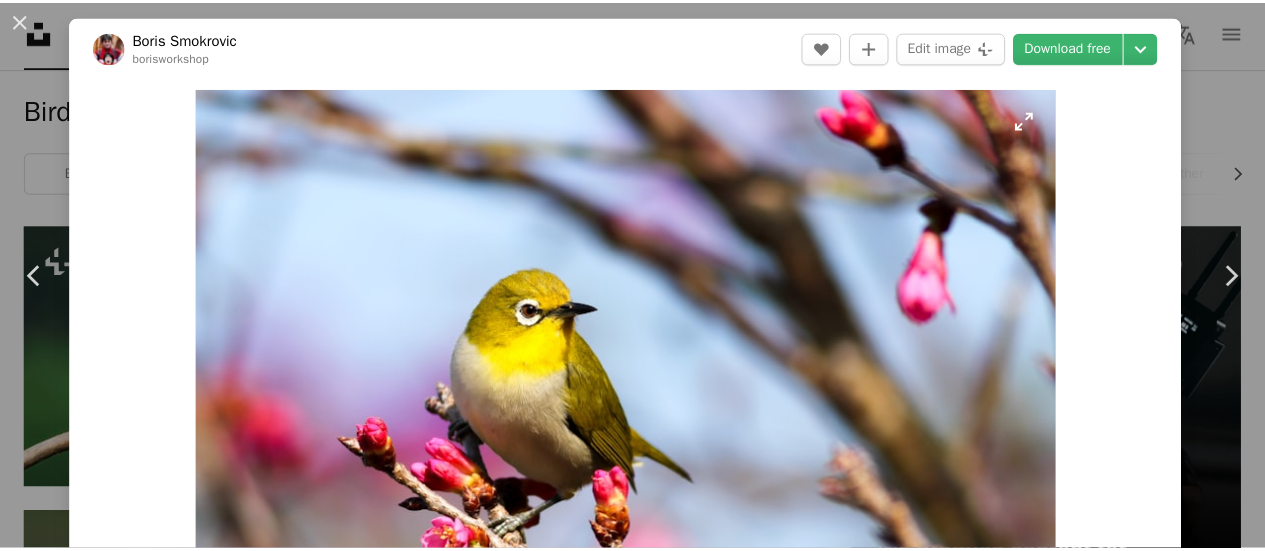 scroll, scrollTop: 200, scrollLeft: 0, axis: vertical 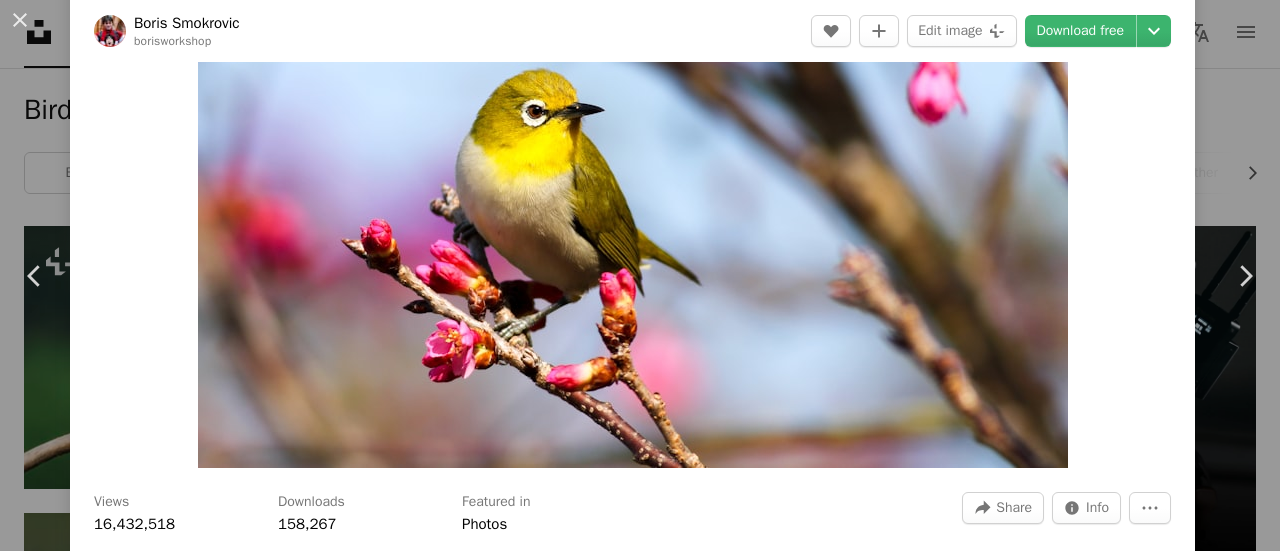 click on "An X shape Chevron left Chevron right [FIRST] [LAST] [FIRST] A heart A plus sign Edit image   Plus sign for Unsplash+ Download free Chevron down Zoom in Views 16,432,518 Downloads 158,267 Featured in Photos A forward-right arrow Share Info icon Info More Actions A map marker [CITY] Calendar outlined Published on  [MONTH] [DAY], [YEAR] Camera Canon, EOS REBEL T3i Safety Free to use under the  Unsplash License spring bird pink yellow blossom bokeh sakura taiwan blur bird wallpaper branch beak flower animal plant painting flora sprout bud canary Free pictures Browse premium related images on iStock  |  Save 20% with code UNSPLASH20 View more on iStock ↗️ Related images A heart A plus sign [FIRST] [LAST] Arrow pointing down Plus sign for Unsplash+ A heart A plus sign [FIRST] For  Unsplash+ A lock   Download A heart A plus sign [FIRST] Available for hire A checkmark inside of a circle Arrow pointing down A heart A plus sign [FIRST] Arrow pointing down A heart" at bounding box center [640, 275] 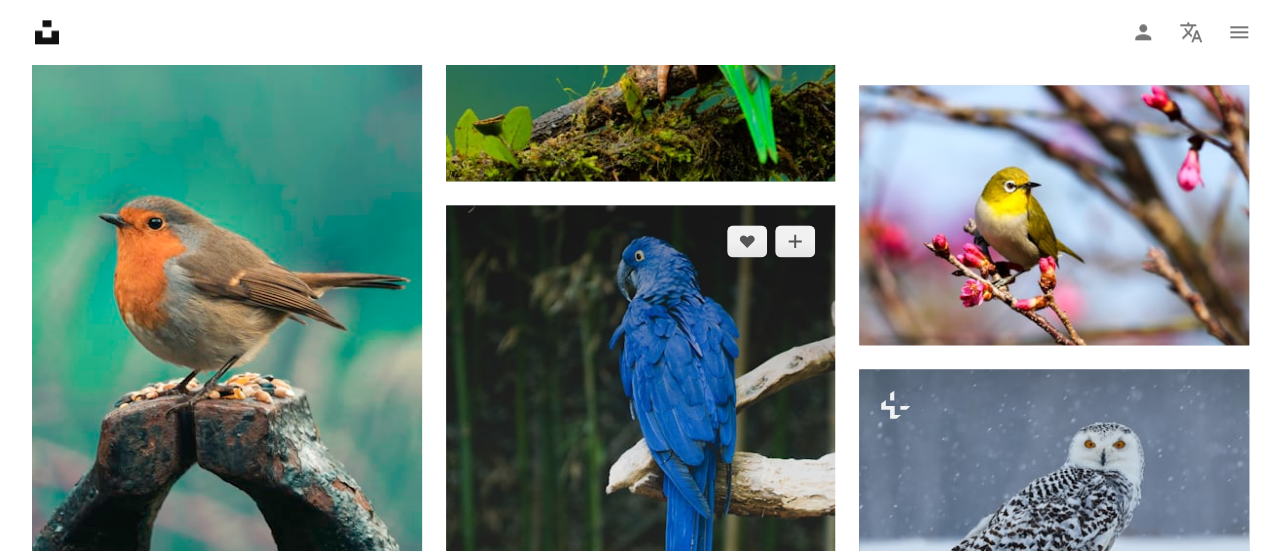 scroll, scrollTop: 1200, scrollLeft: 0, axis: vertical 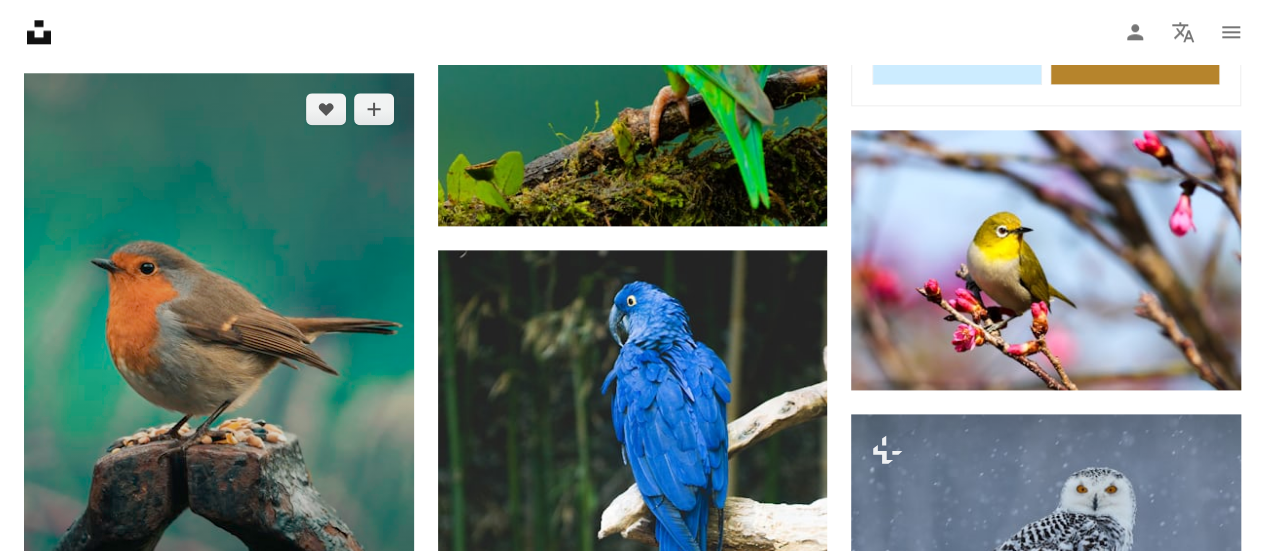 click at bounding box center [219, 365] 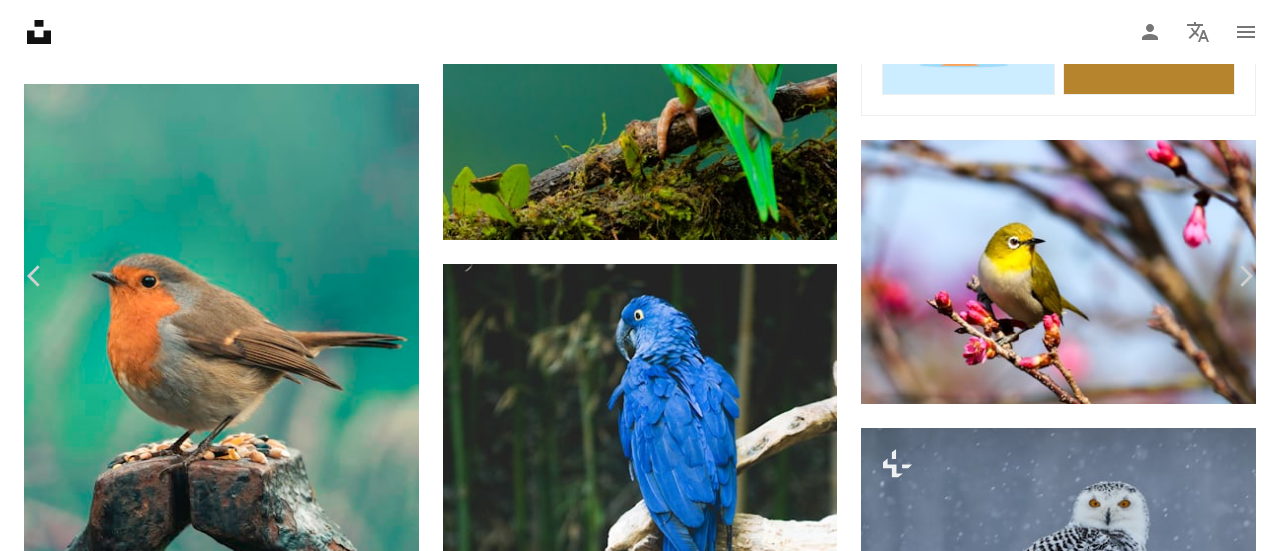 click at bounding box center (632, 4460) 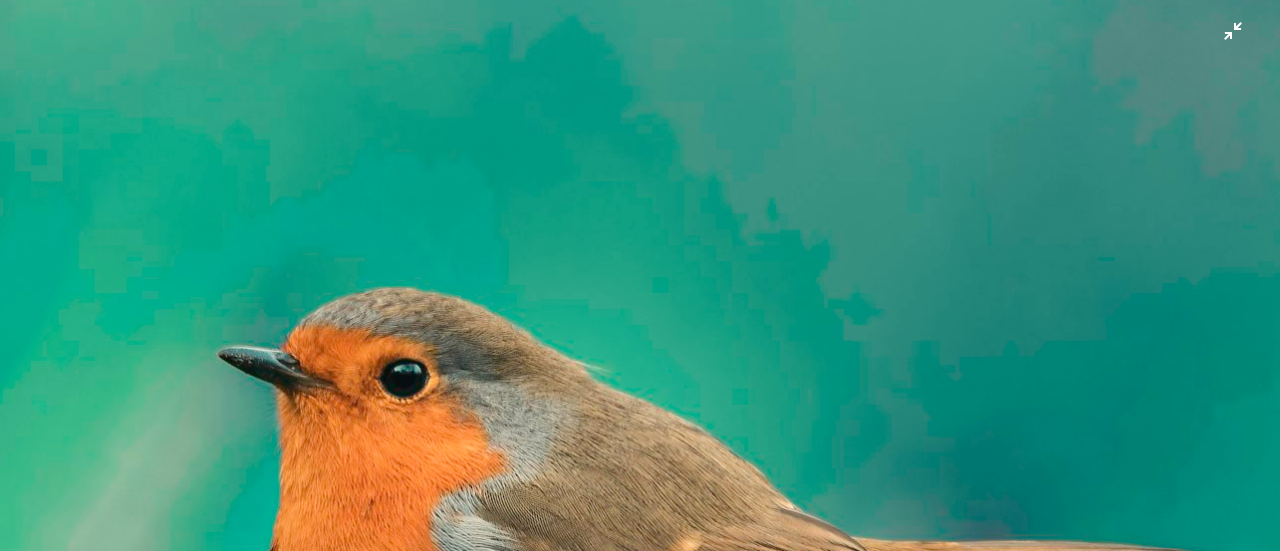 scroll, scrollTop: 364, scrollLeft: 0, axis: vertical 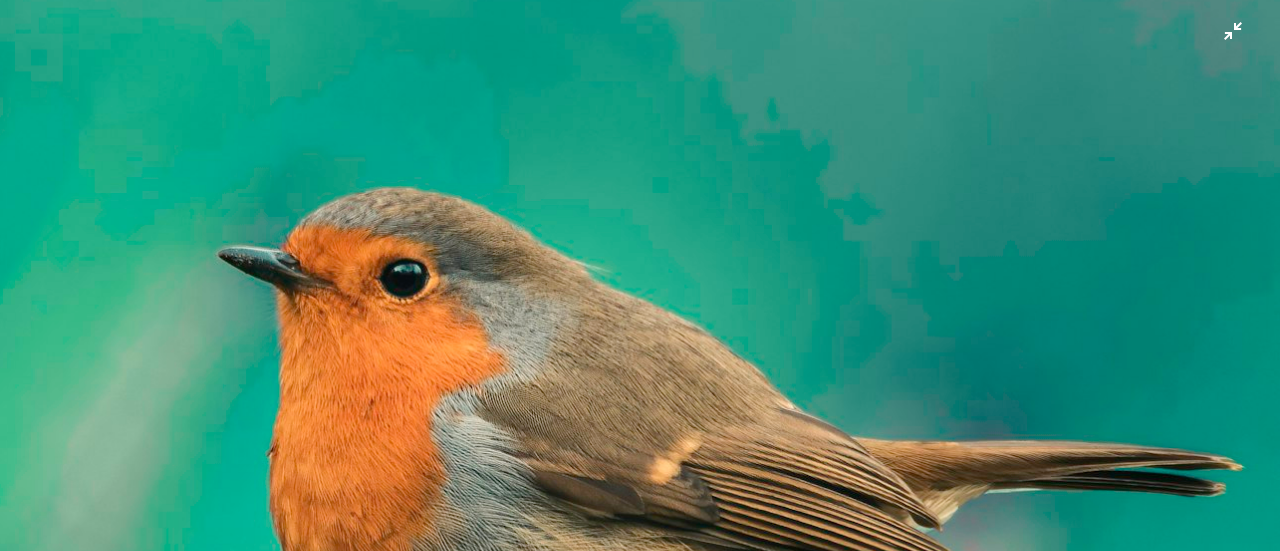 type 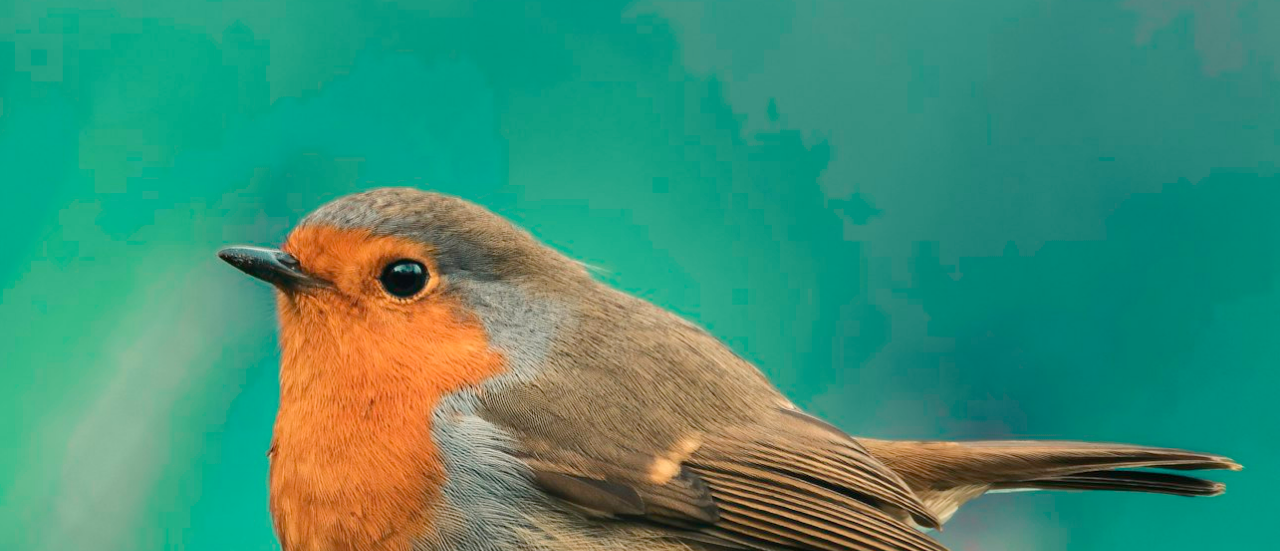 drag, startPoint x: 967, startPoint y: 320, endPoint x: 980, endPoint y: 320, distance: 13 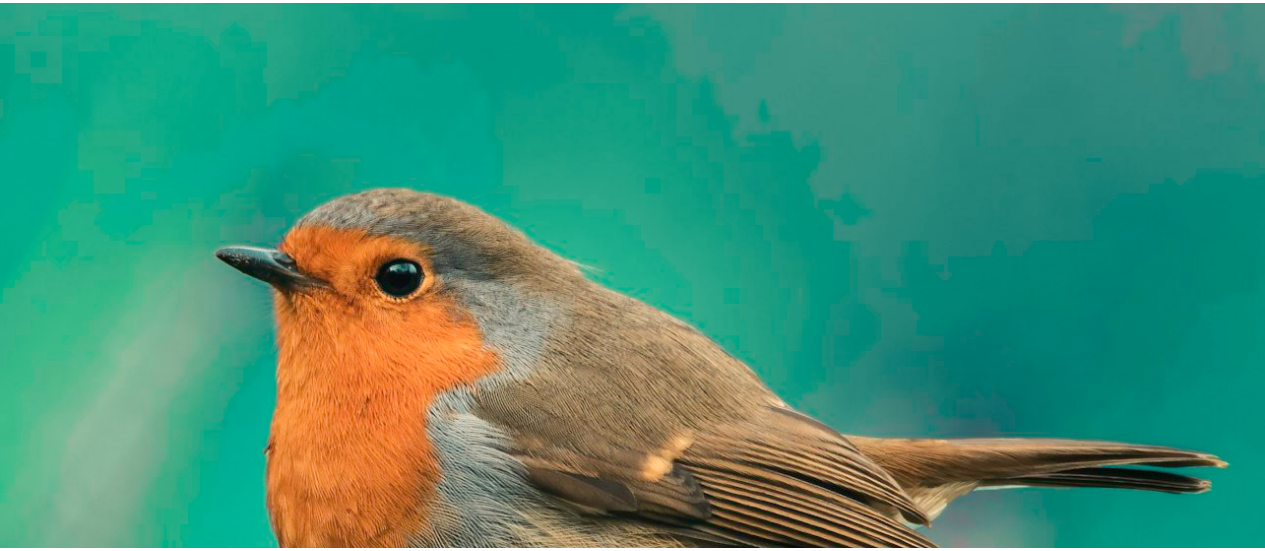 scroll, scrollTop: 88, scrollLeft: 0, axis: vertical 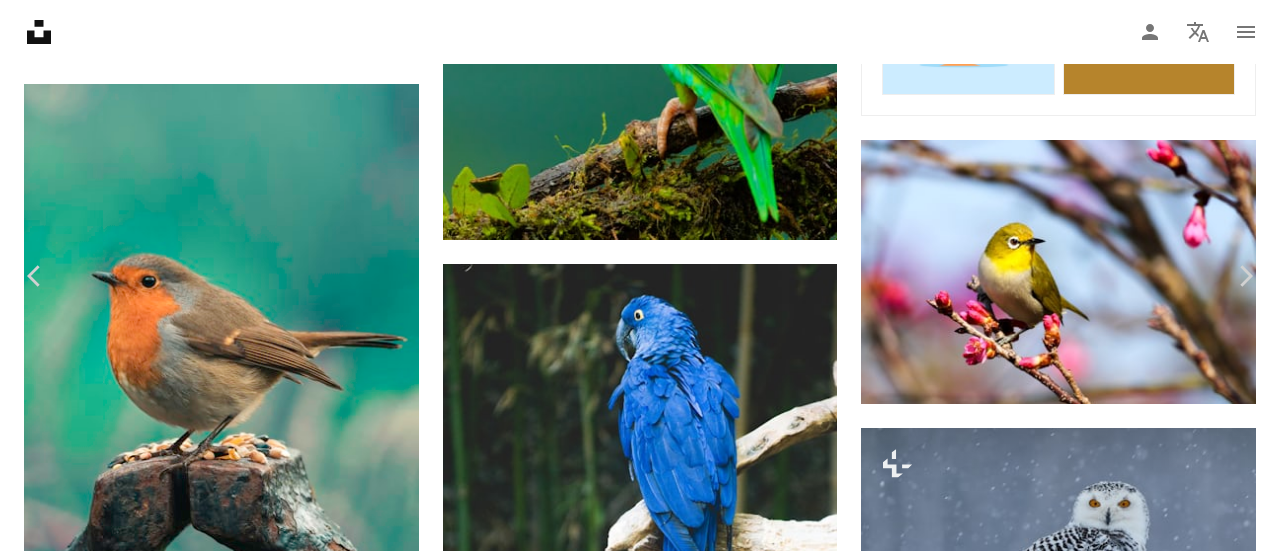 click on "Download free" at bounding box center (1081, 4113) 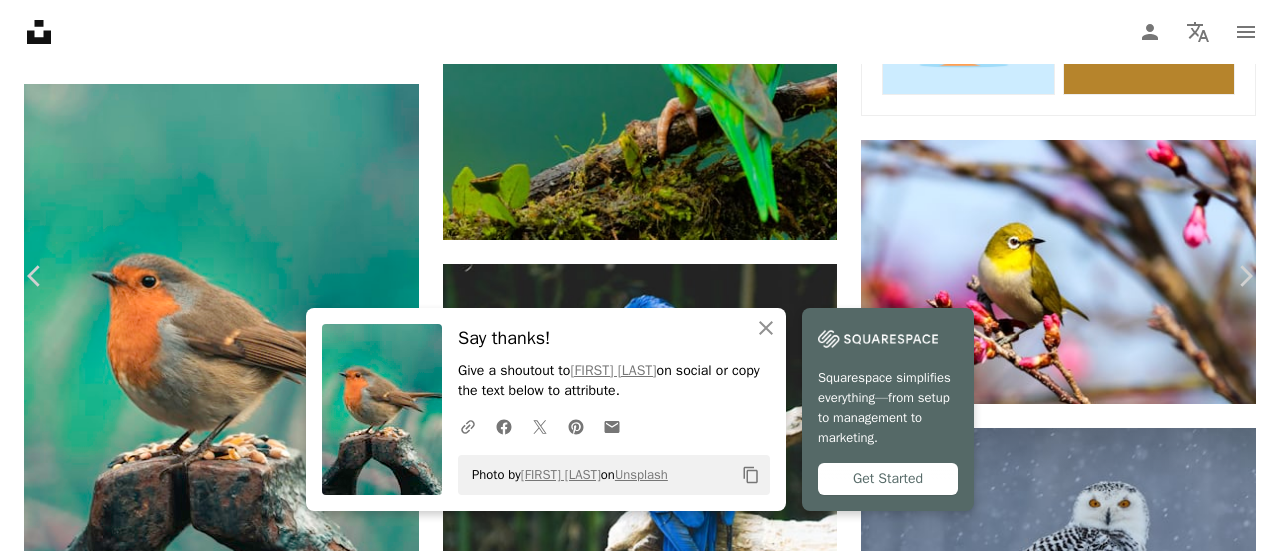 click on "An X shape Chevron left Chevron right An X shape Close Say thanks! Give a shoutout to  AARN GIRI  on social or copy the text below to attribute. A URL sharing icon (chains) Facebook icon X (formerly Twitter) icon Pinterest icon An envelope Photo by  AARN GIRI  on  Unsplash
Copy content Squarespace simplifies everything—from setup to management to marketing. Get Started AARN GIRI aarngiri A heart A plus sign Edit image   Plus sign for Unsplash+ Download free Chevron down Zoom in Views 4,508,537 Downloads 69,804 Featured in Animals A forward-right arrow Share Info icon Info More Actions A map marker [COUNTRY] Calendar outlined Published on  [MONTH] [DAY], [YEAR] Camera Canon, EOS 7D Mark II Safety Free to use under the  Unsplash License animal wildlife bird wallpaper bird india reference robin Public domain images Browse premium related images on iStock  |  Save 20% with code UNSPLASH20 View more on iStock ↗️ Related images A heart A plus sign [FIRST] [LAST] Arrow pointing down A heart A plus sign [FIRST]" at bounding box center (640, 4357) 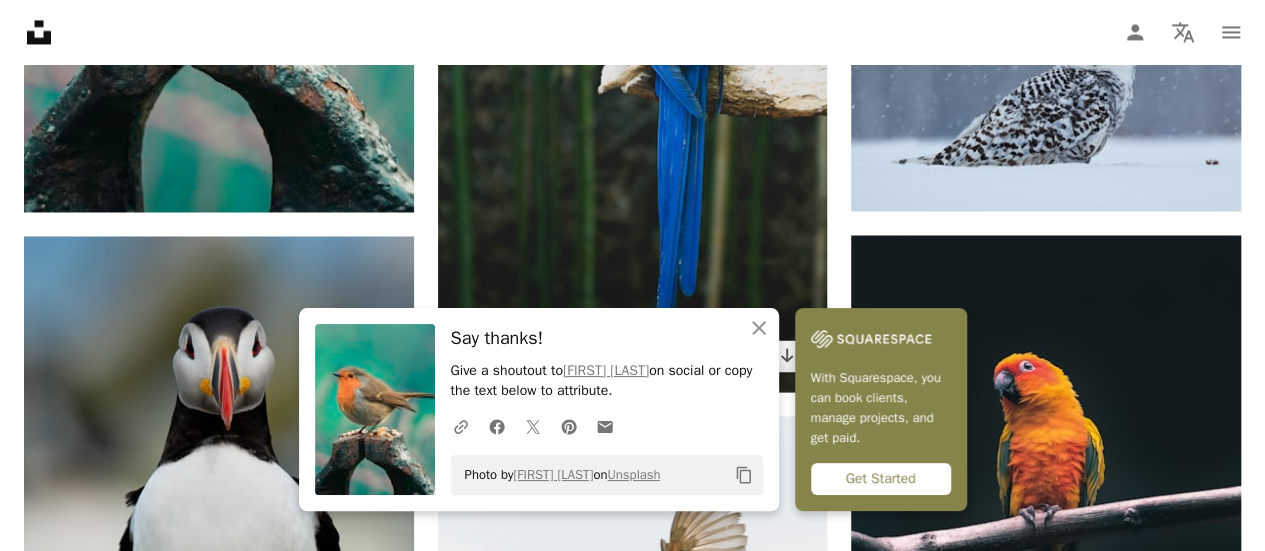 scroll, scrollTop: 1700, scrollLeft: 0, axis: vertical 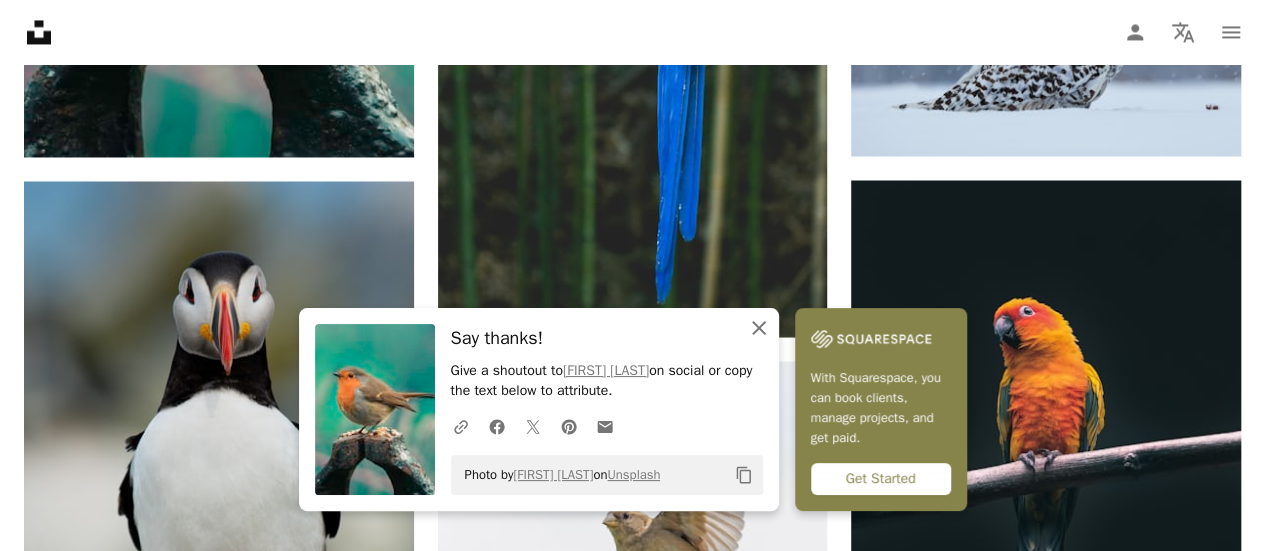 click on "An X shape" 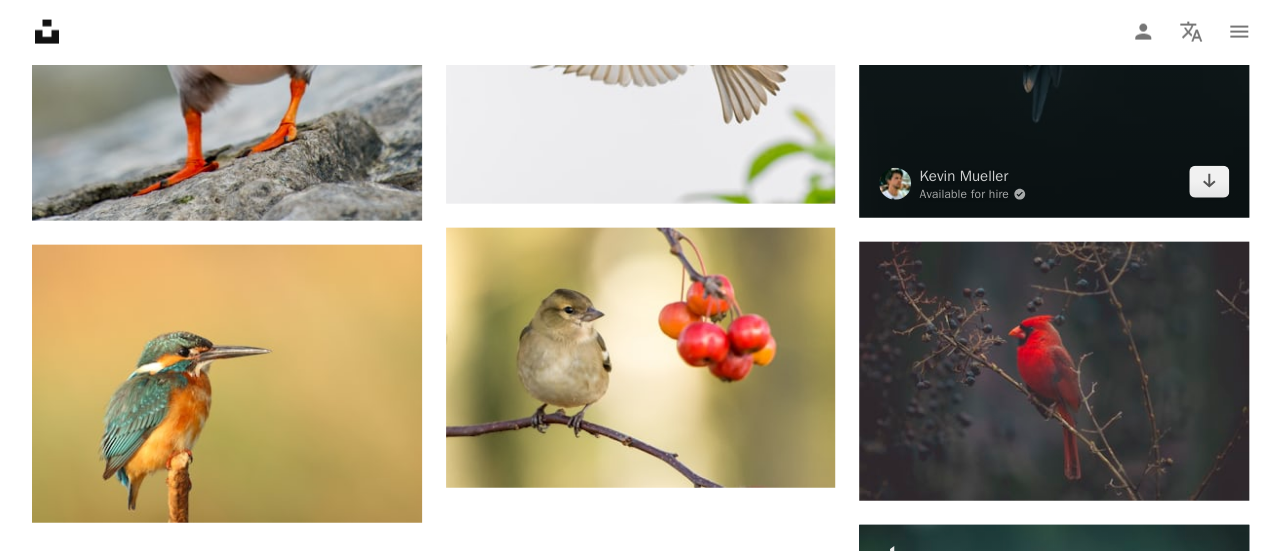 scroll, scrollTop: 2300, scrollLeft: 0, axis: vertical 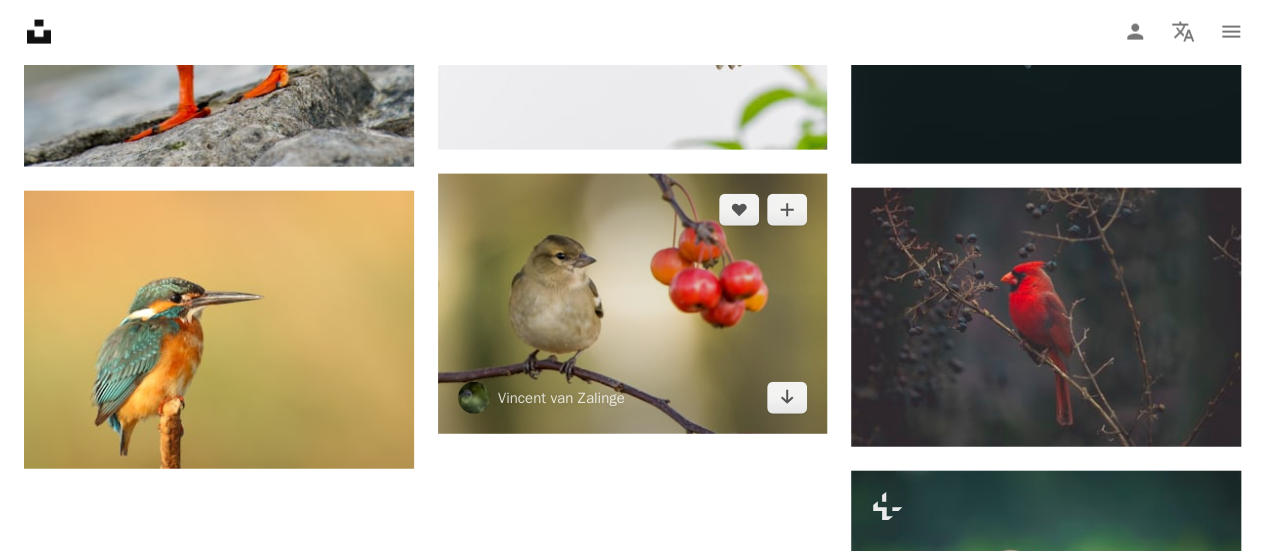 click at bounding box center [633, 304] 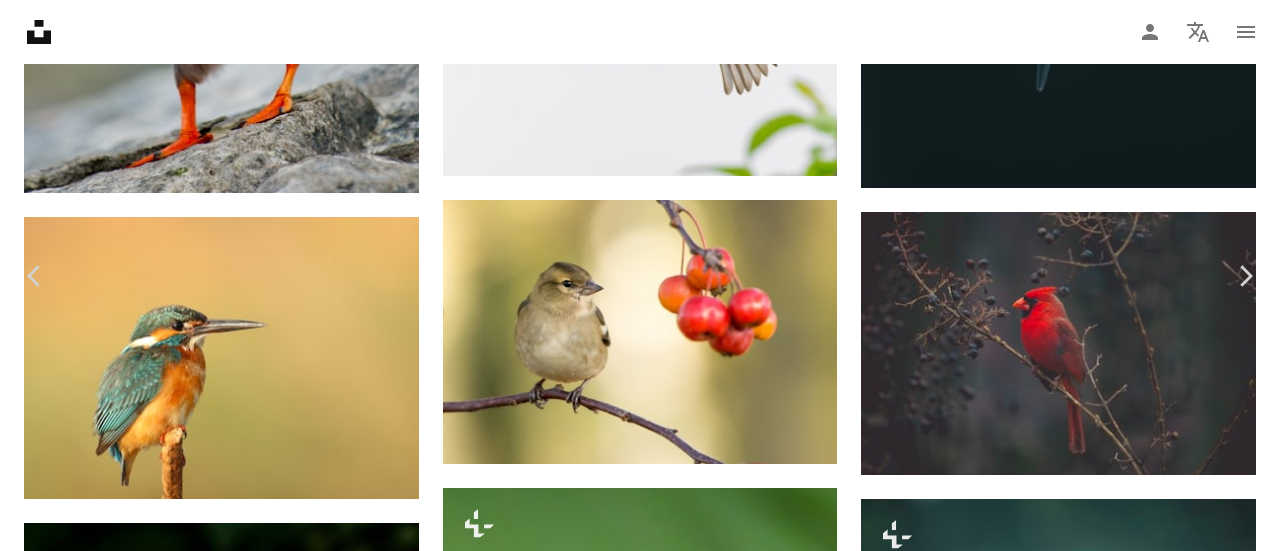 scroll, scrollTop: 0, scrollLeft: 0, axis: both 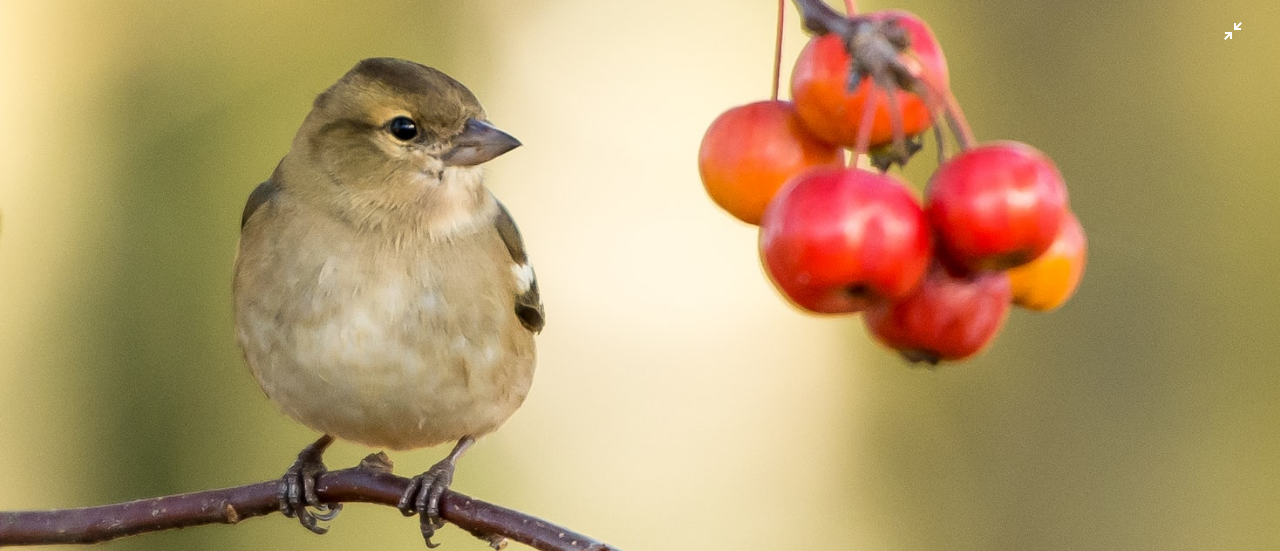 click at bounding box center [640, 285] 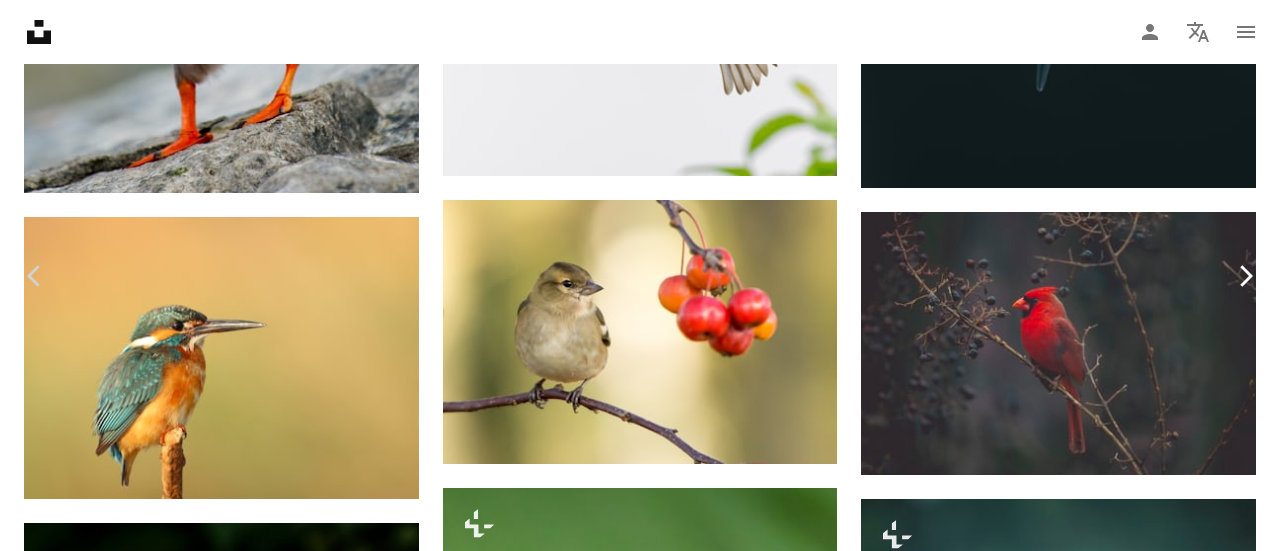 click on "Chevron right" 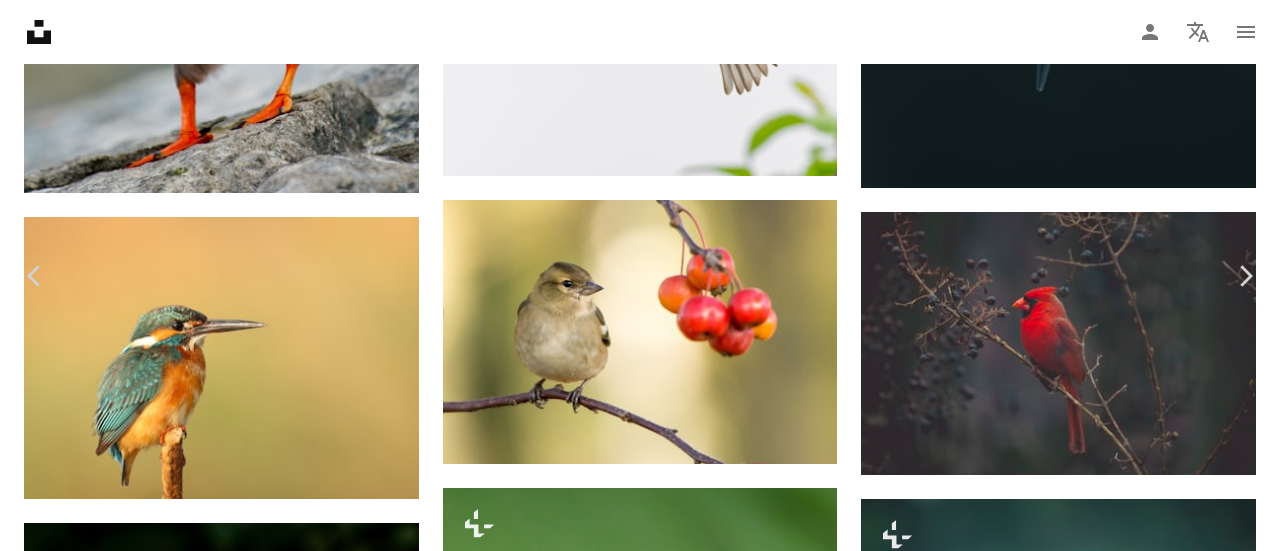 scroll, scrollTop: 0, scrollLeft: 0, axis: both 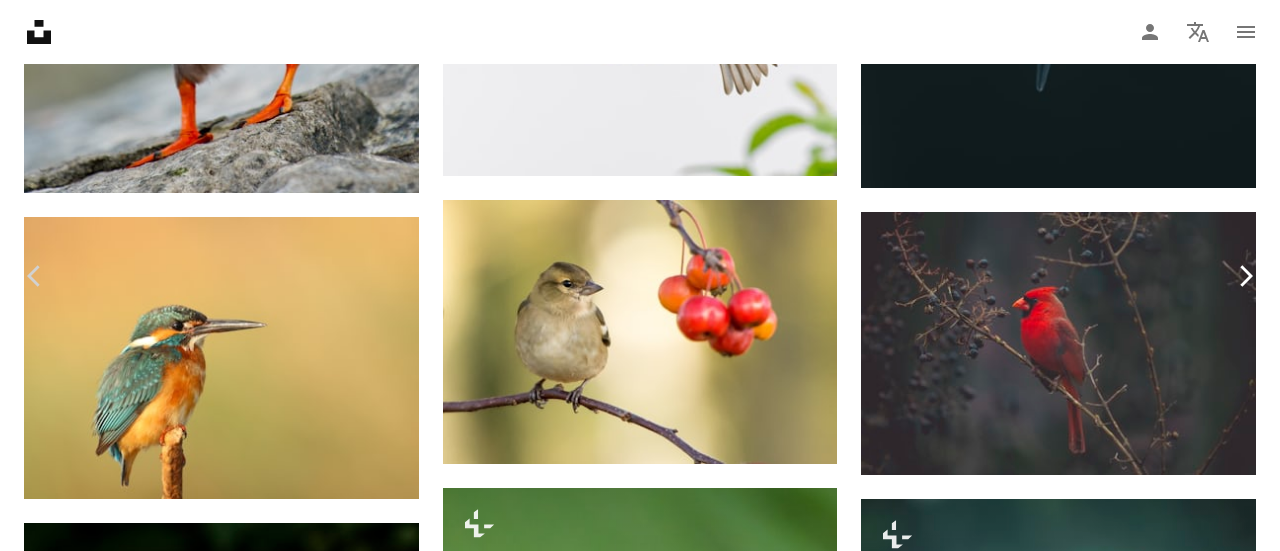 drag, startPoint x: 1231, startPoint y: 302, endPoint x: 1227, endPoint y: 353, distance: 51.156624 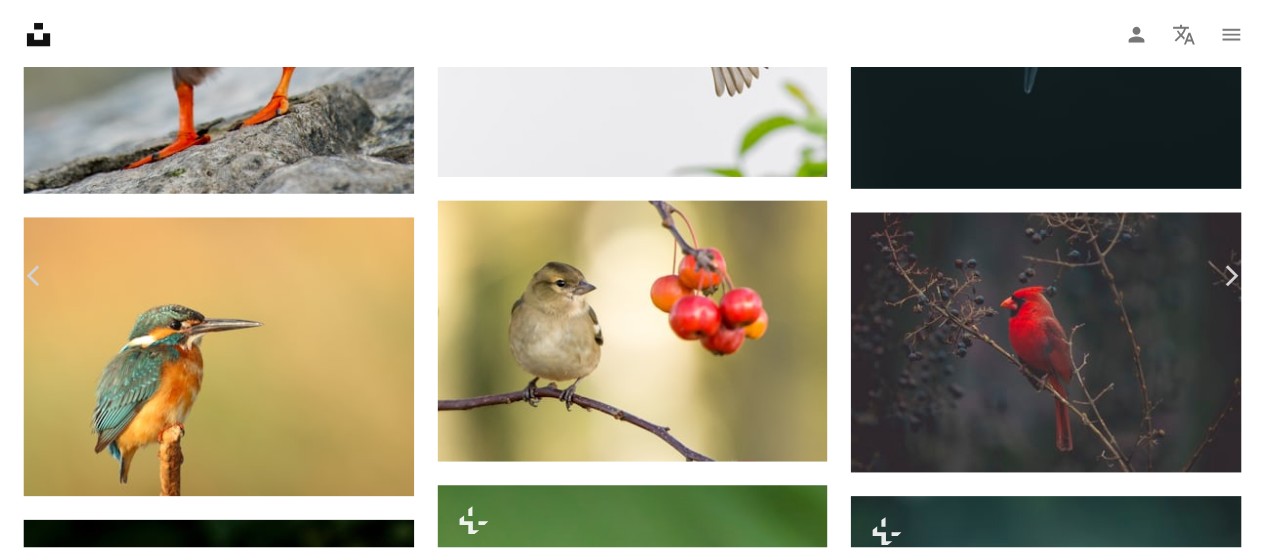 scroll, scrollTop: 200, scrollLeft: 0, axis: vertical 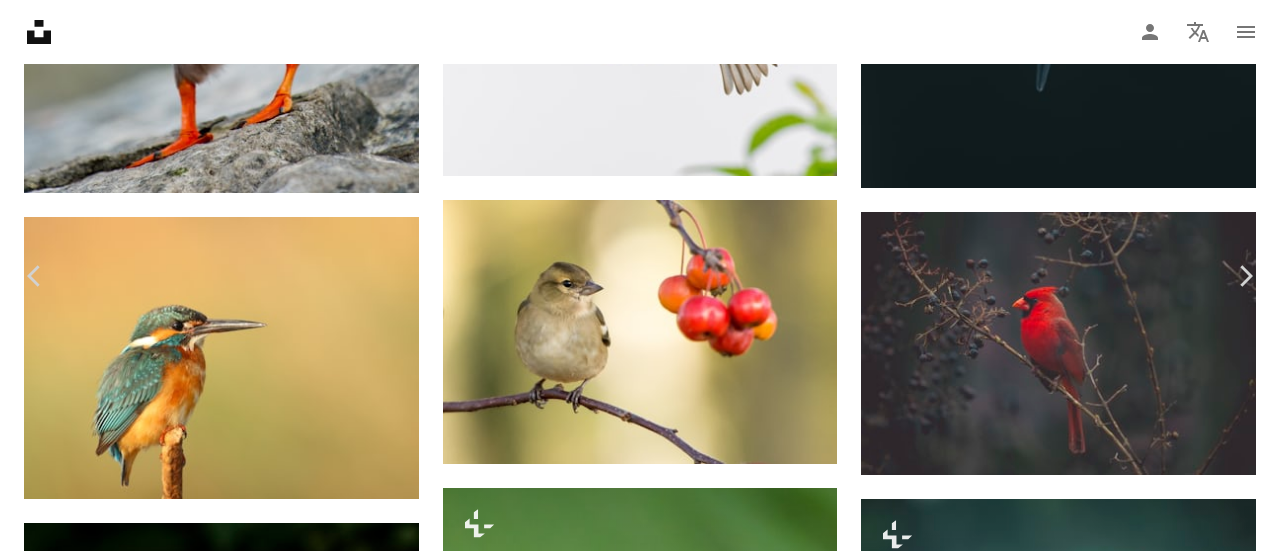 click on "An X shape Chevron left Chevron right [FIRST] [LAST] For  Unsplash+ A heart A plus sign Edit image   Plus sign for Unsplash+ A lock   Download Zoom in Featured in Photos A forward-right arrow Share More Actions Calendar outlined Published on  [MONTH] [DAY], [YEAR] Camera SONY, ILCE-7RM5 Safety Licensed under the  Unsplash+ License animal bird birds colors feathers colourful bird wild bird Free stock photos From this series Chevron right Plus sign for Unsplash+ Plus sign for Unsplash+ Plus sign for Unsplash+ Plus sign for Unsplash+ Plus sign for Unsplash+ Plus sign for Unsplash+ Plus sign for Unsplash+ Plus sign for Unsplash+ Plus sign for Unsplash+ Related images Plus sign for Unsplash+ A heart A plus sign [FIRST] [LAST] For  Unsplash+ A lock   Download Plus sign for Unsplash+ A heart A plus sign [FIRST] [LAST] For  Unsplash+ A lock   Download Plus sign for Unsplash+ A heart A plus sign [FIRST] [LAST] For  A lock" at bounding box center (640, 6113) 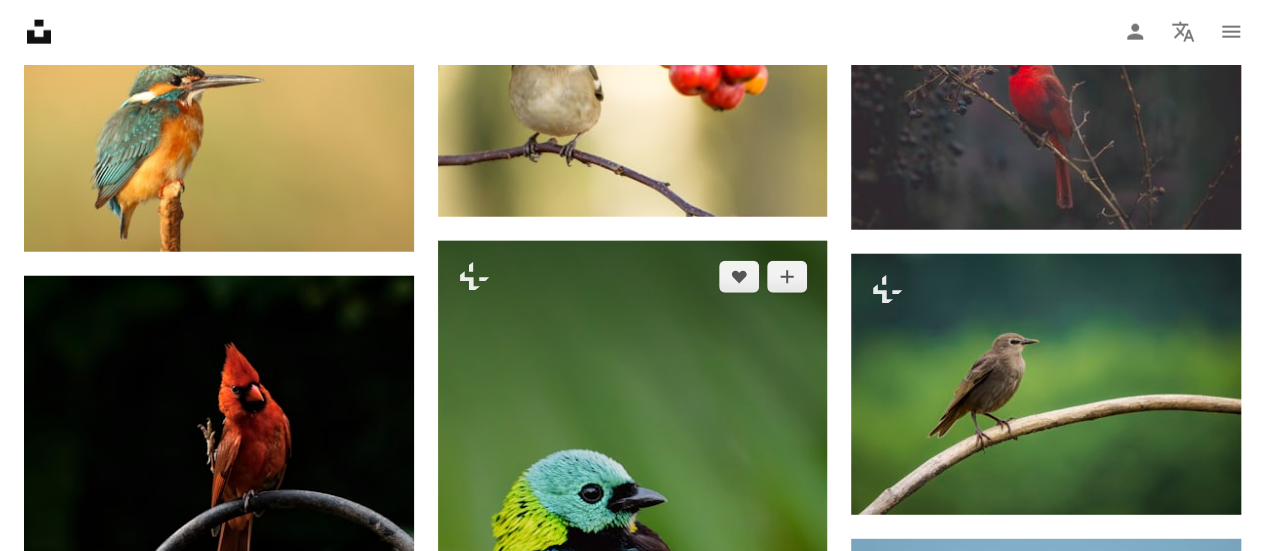 scroll, scrollTop: 2700, scrollLeft: 0, axis: vertical 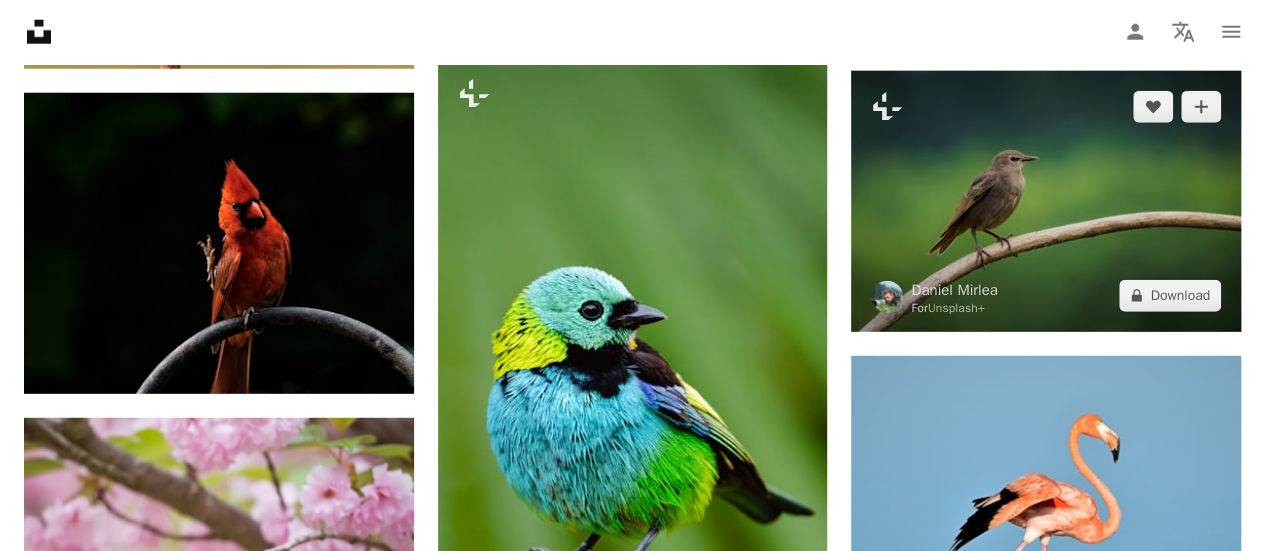 click at bounding box center [1046, 201] 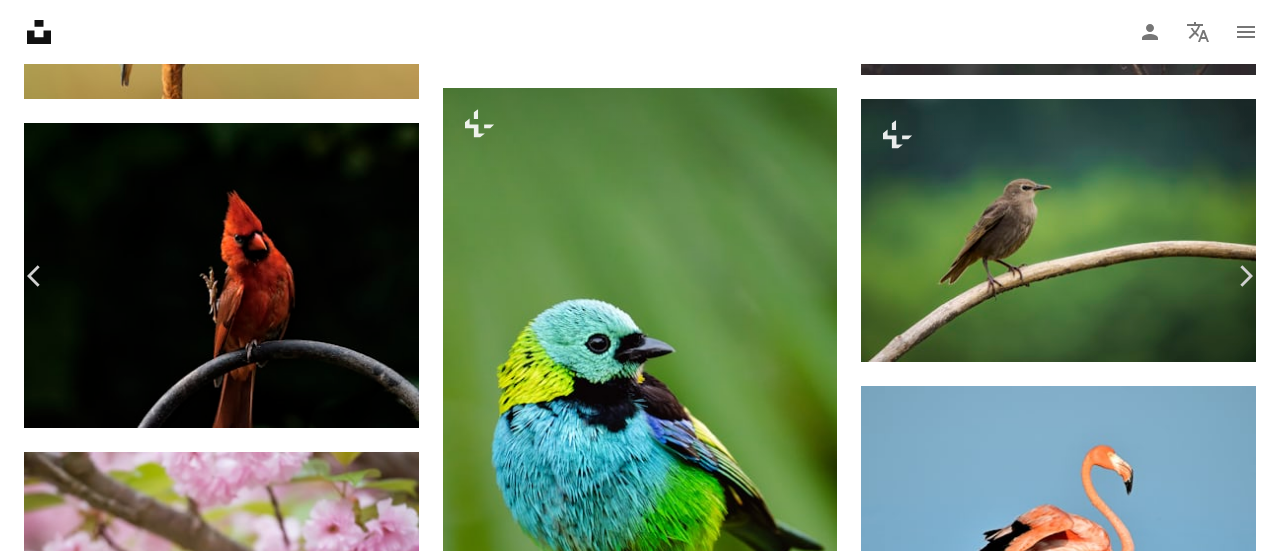 click on "An X shape Chevron left Chevron right [FIRST] [LAST] For  Unsplash+ A heart A plus sign Edit image   Plus sign for Unsplash+ A lock   Download Zoom in A forward-right arrow Share More Actions Calendar outlined Published on  [MONTH] [DAY], [YEAR] Safety Licensed under the  Unsplash+ License wallpaper background animal desktop bird light wildlife scenery screensaver wallpapers backgrounds outdoors romania screen saver lock screen daylight home screen Free pictures From this series Chevron right Plus sign for Unsplash+ Plus sign for Unsplash+ Plus sign for Unsplash+ Plus sign for Unsplash+ Plus sign for Unsplash+ Plus sign for Unsplash+ Plus sign for Unsplash+ Plus sign for Unsplash+ Plus sign for Unsplash+ Related images Plus sign for Unsplash+ A heart A plus sign [FIRST] [LAST] For  Unsplash+ A lock   Download Plus sign for Unsplash+ A heart A plus sign [FIRST] [LAST] For  Unsplash+ A lock   Download Plus sign for Unsplash+ A heart A plus sign [FIRST] [LAST] For  Unsplash+ A lock   Download" at bounding box center (640, 5713) 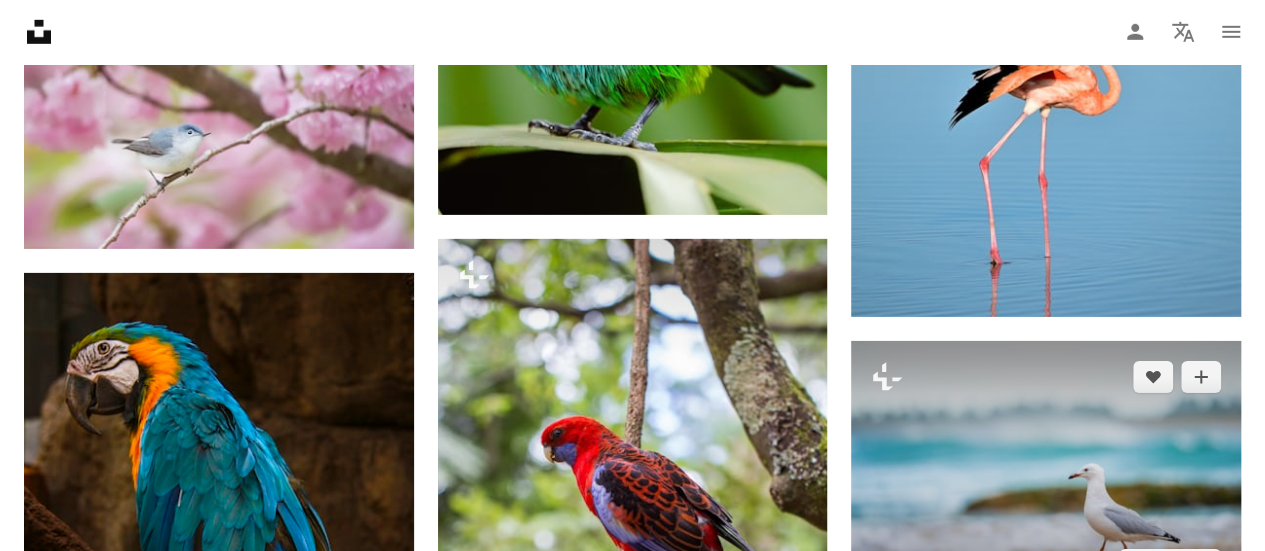 scroll, scrollTop: 3300, scrollLeft: 0, axis: vertical 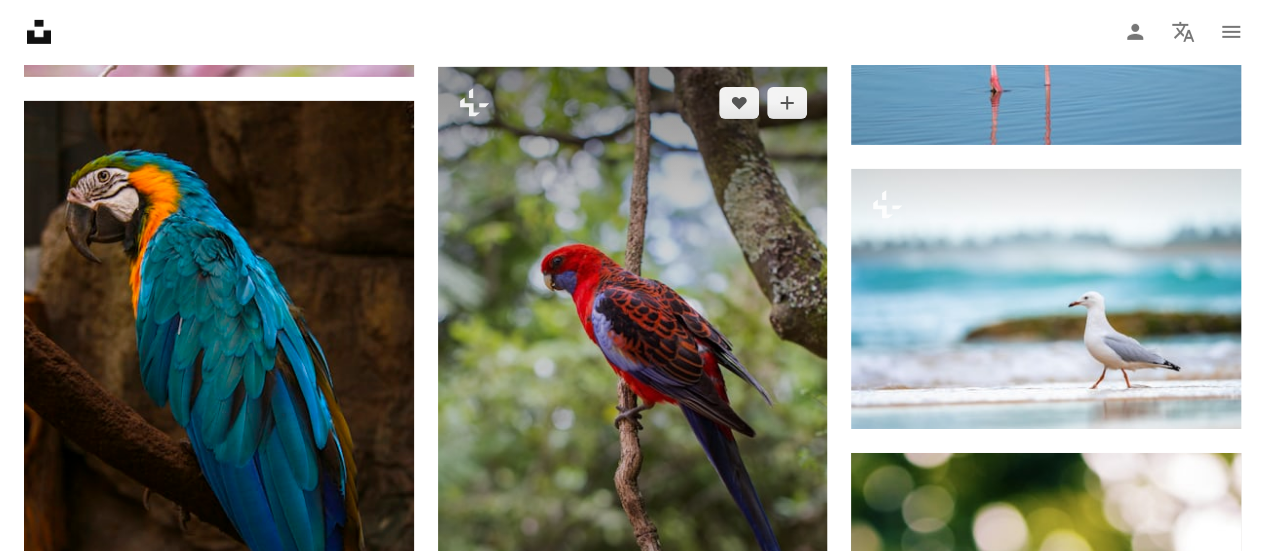 click at bounding box center (633, 359) 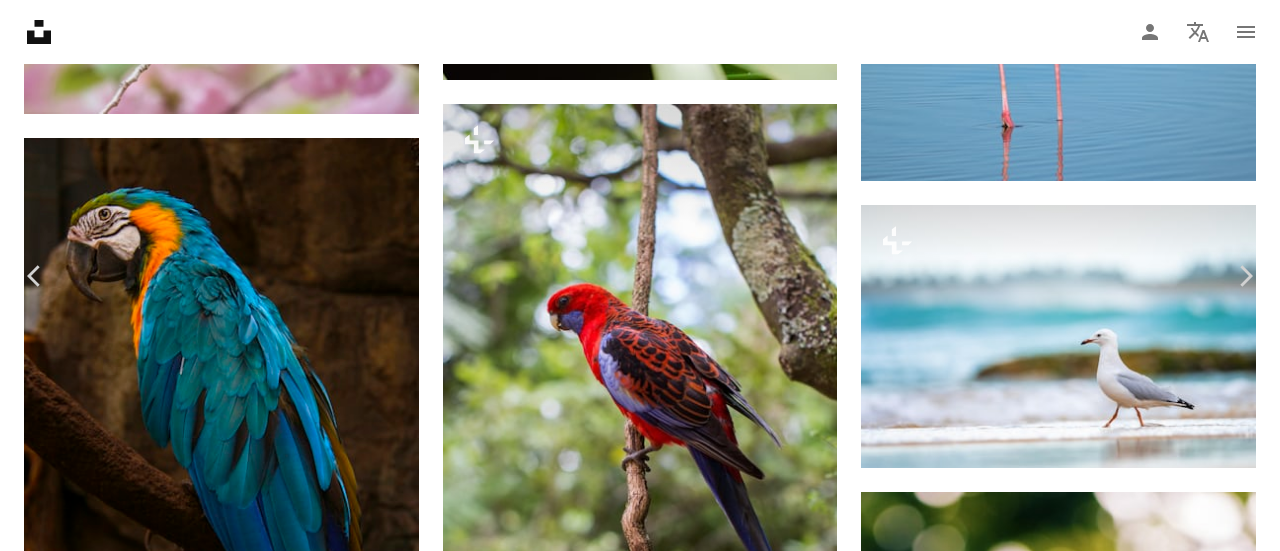 click on "An X shape Chevron left Chevron right [FIRST] [LAST] For  Unsplash+ A heart A plus sign Edit image   Plus sign for Unsplash+ A lock   Download Zoom in A forward-right arrow Share More Actions Calendar outlined Published on  [MONTH] [DAY], [YEAR] Safety Licensed under the  Unsplash+ License animal bird animals wildlife australia parrot australian parrot red parrot tropical bird australian animal red bird australian wildlife rosella loro Free pictures From this series Chevron right Plus sign for Unsplash+ Plus sign for Unsplash+ Plus sign for Unsplash+ Plus sign for Unsplash+ Plus sign for Unsplash+ Plus sign for Unsplash+ Plus sign for Unsplash+ Plus sign for Unsplash+ Plus sign for Unsplash+ Plus sign for Unsplash+ Related images Plus sign for Unsplash+ A heart A plus sign [FIRST] [LAST] For  Unsplash+ A lock   Download Plus sign for Unsplash+ A heart A plus sign [FIRST] [LAST] For  Unsplash+ A lock   Download Plus sign for Unsplash+ A heart A plus sign [FIRST] [LAST] For  Unsplash+ A lock   Download" at bounding box center (640, 5113) 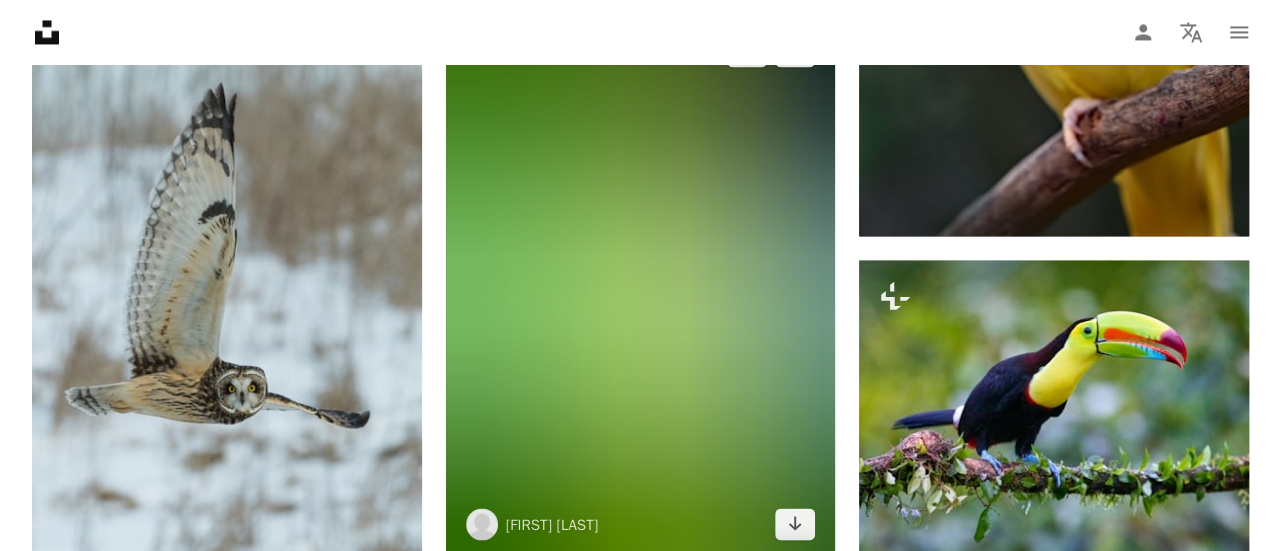 scroll, scrollTop: 5500, scrollLeft: 0, axis: vertical 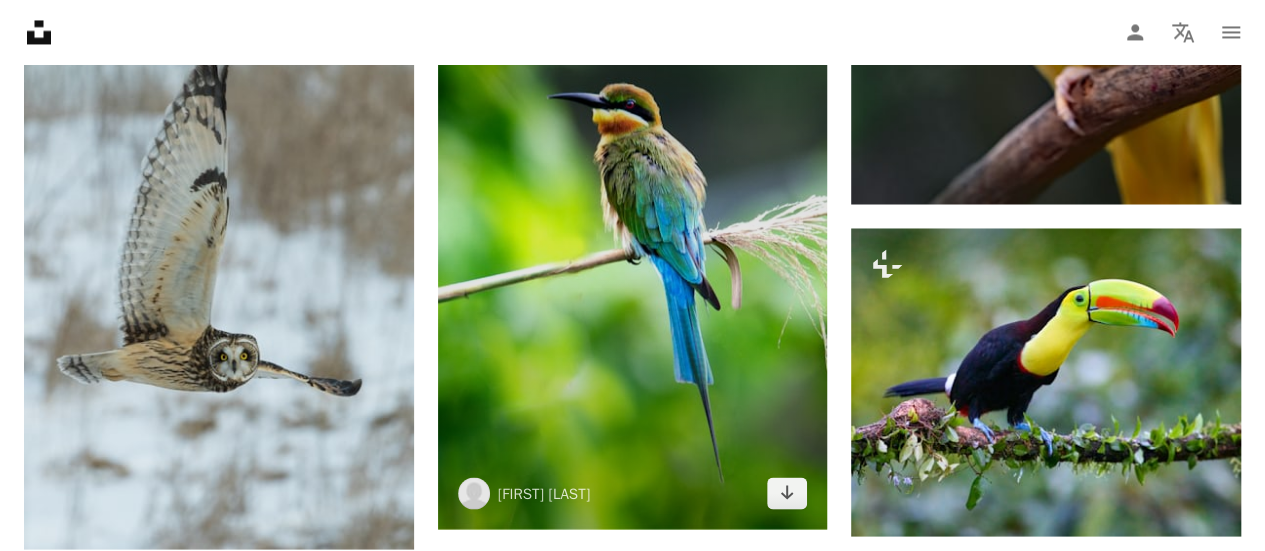 click at bounding box center [633, 256] 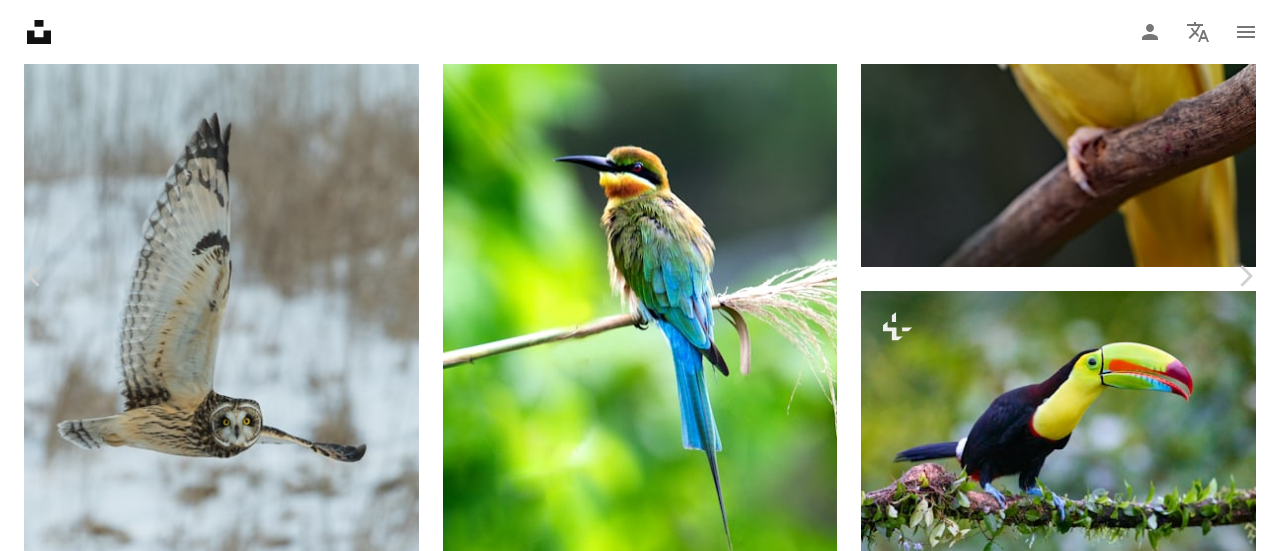 scroll, scrollTop: 5599, scrollLeft: 0, axis: vertical 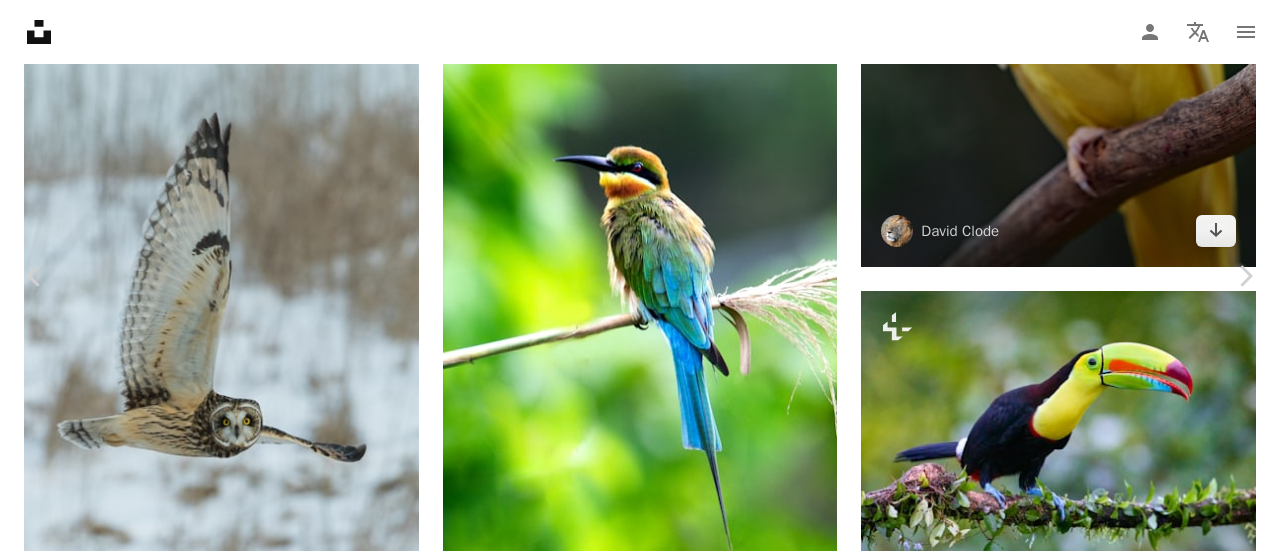 click on "An X shape Chevron left Chevron right [FIRST] [LAST] [FIRST] A heart A plus sign Edit image   Plus sign for Unsplash+ Download free Chevron down Zoom in Views 4,677,215 Downloads 55,979 A forward-right arrow Share Info icon Info More Actions Blue-tailed Bee Eater A map marker [CITY], [CITY], [COUNTRY] Calendar outlined Published on  [MONTH] [DAY], [YEAR] Camera NIKON CORPORATION, NIKON D500 Safety Free to use under the  Unsplash License portrait animal blue green bird photography focus wings soft colours resting depth of field perch birding chartreuse malaysia bee eater [CITY] Free pictures Browse premium related images on iStock  |  Save 20% with code UNSPLASH20 View more on iStock  ↗ Related images A heart A plus sign [FIRST] [LAST] Available for hire A checkmark inside of a circle Arrow pointing down A heart A plus sign [FIRST] Available for hire A checkmark inside of a circle Arrow pointing down A heart A plus sign [FIRST] Available for hire Arrow pointing down A heart" at bounding box center (640, 5882) 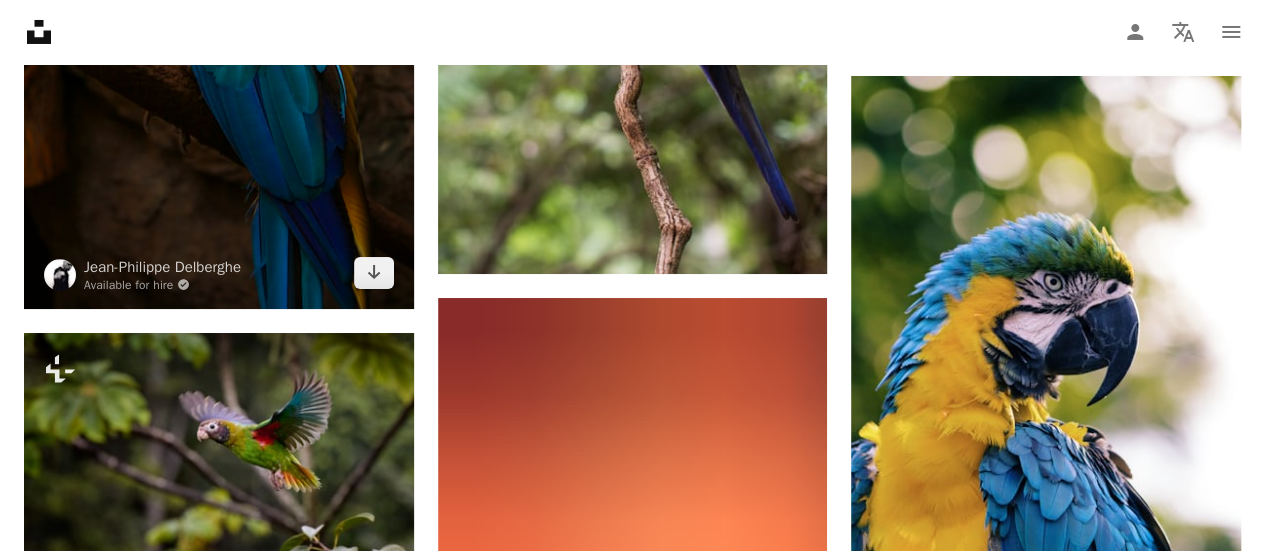 scroll, scrollTop: 3500, scrollLeft: 0, axis: vertical 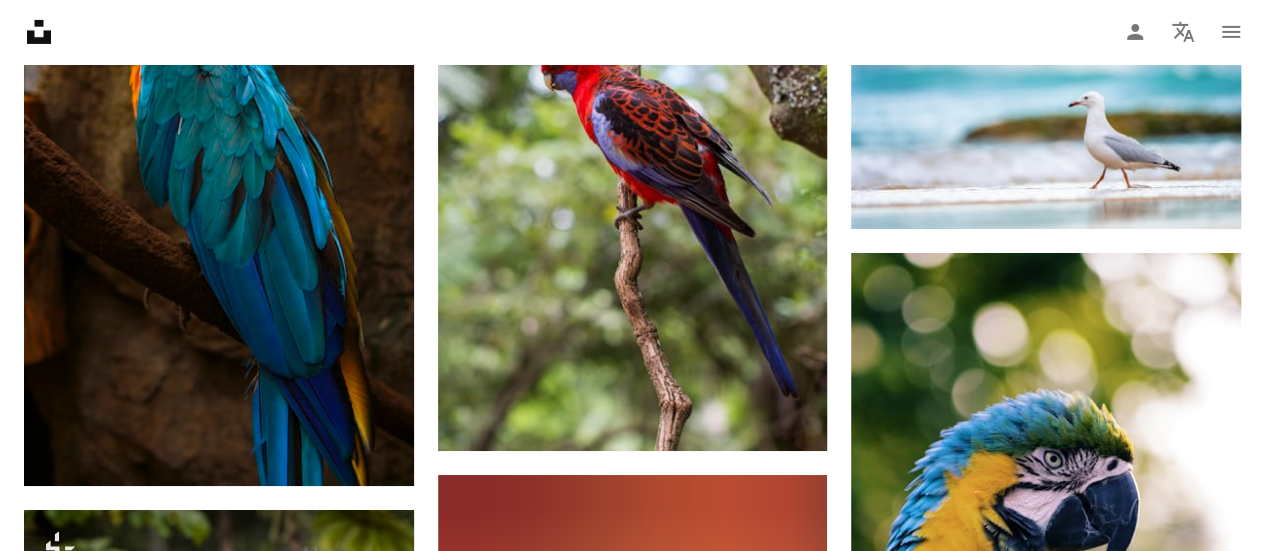 click on "Unsplash logo Unsplash Home" 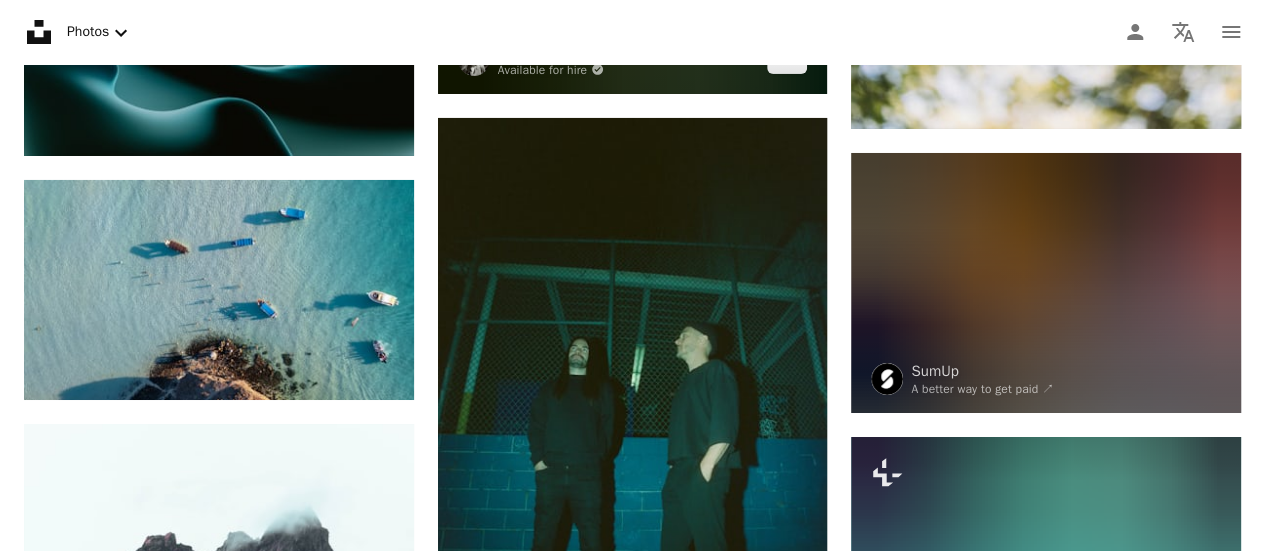 scroll, scrollTop: 22600, scrollLeft: 0, axis: vertical 